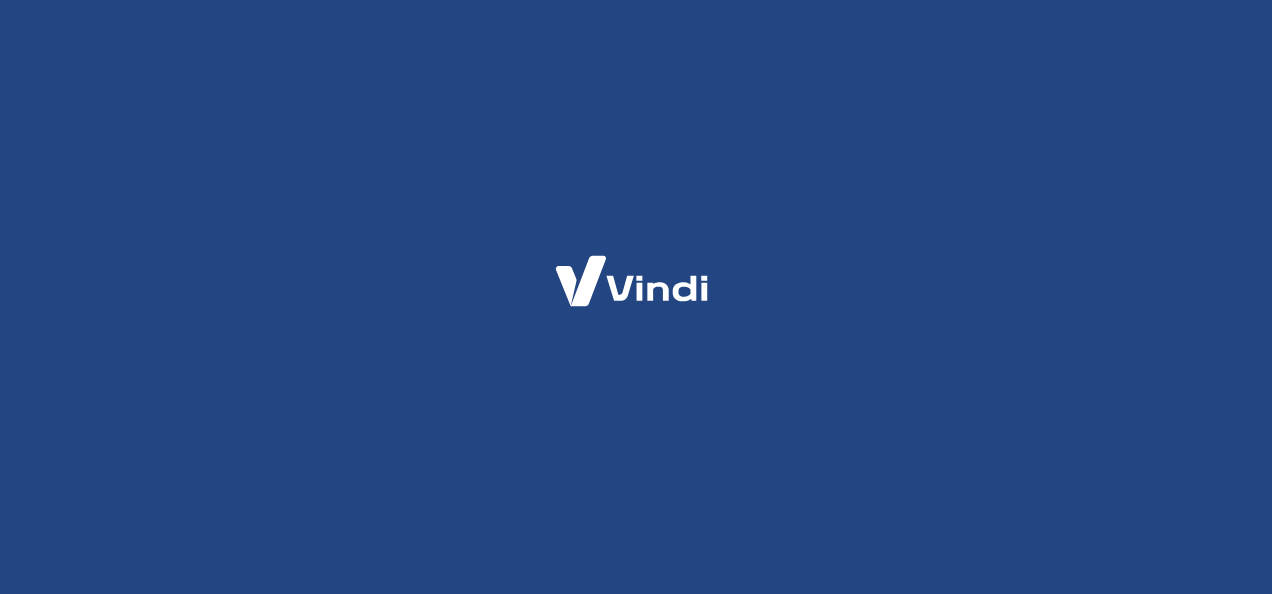 scroll, scrollTop: 0, scrollLeft: 0, axis: both 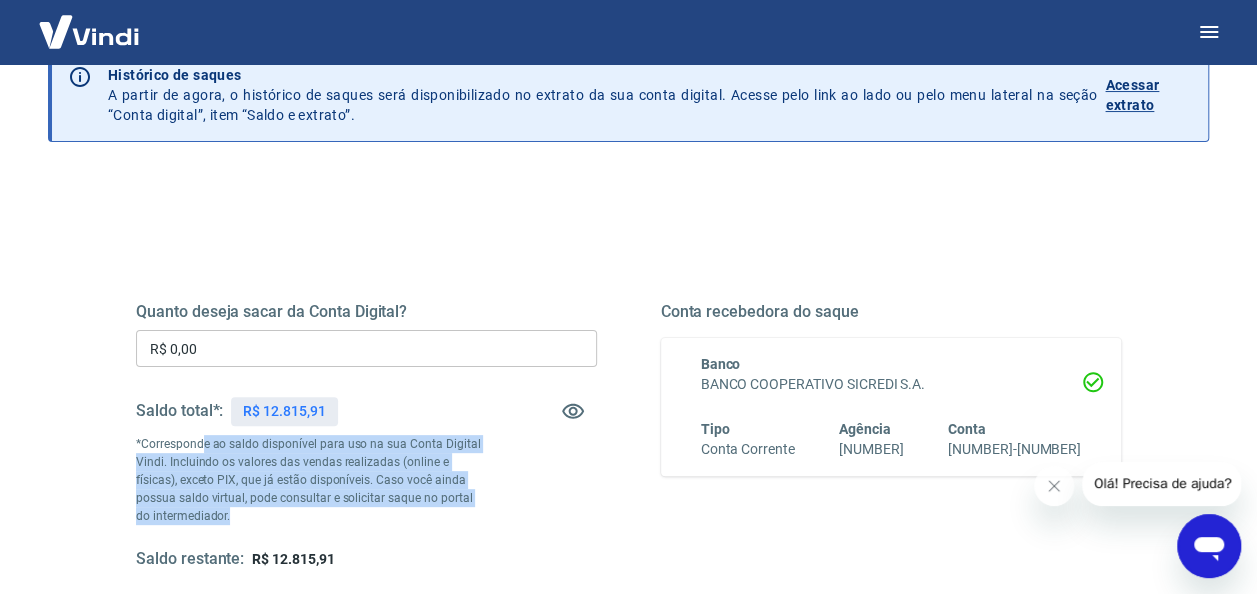 drag, startPoint x: 205, startPoint y: 444, endPoint x: 493, endPoint y: 510, distance: 295.46573 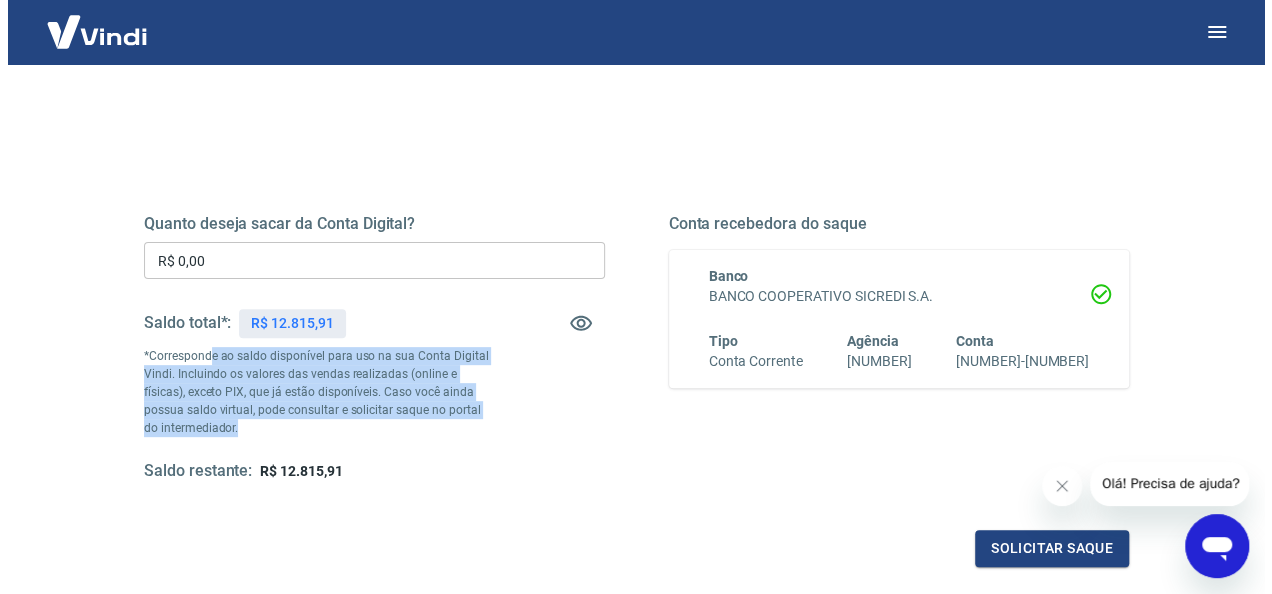scroll, scrollTop: 200, scrollLeft: 0, axis: vertical 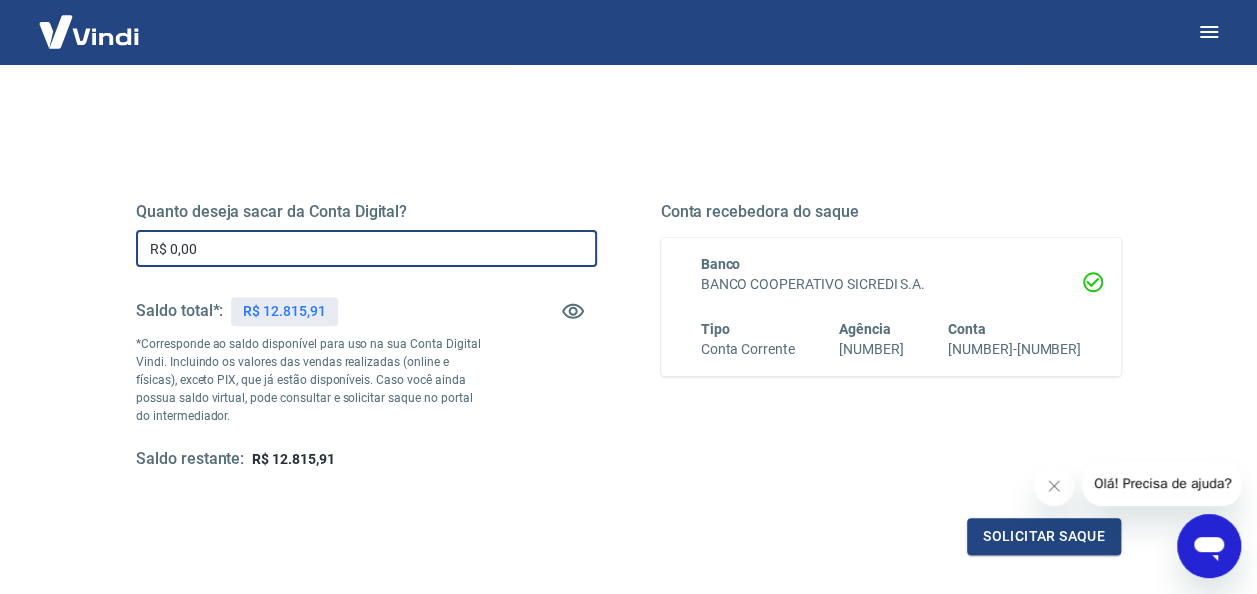 drag, startPoint x: 235, startPoint y: 248, endPoint x: 13, endPoint y: 240, distance: 222.1441 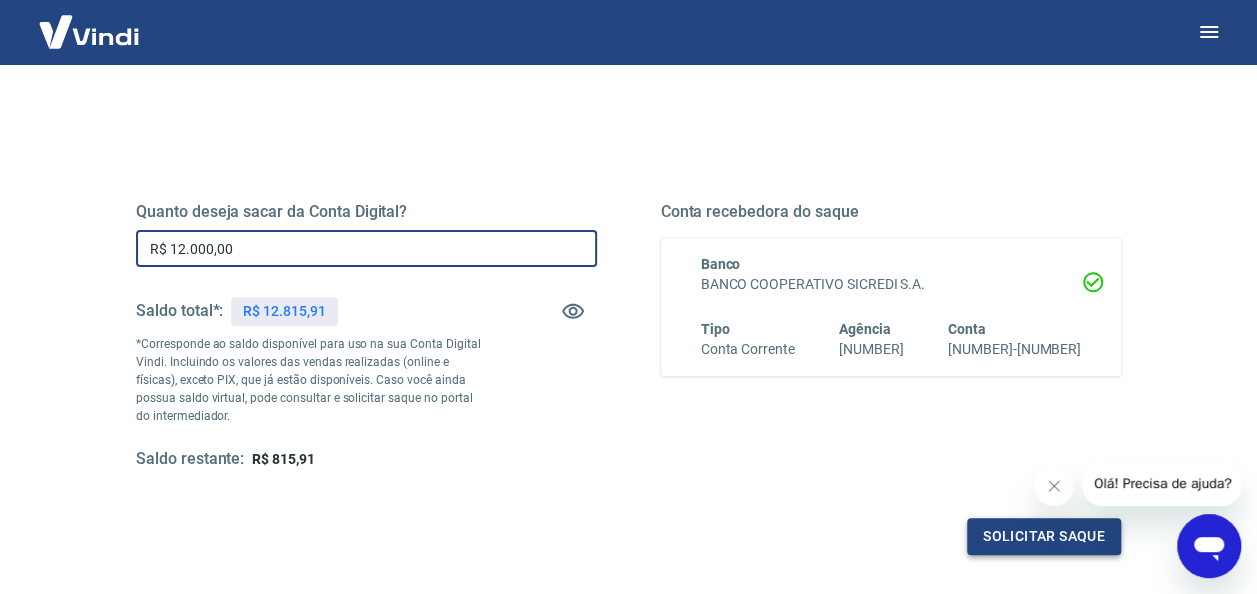 type on "R$ 12.000,00" 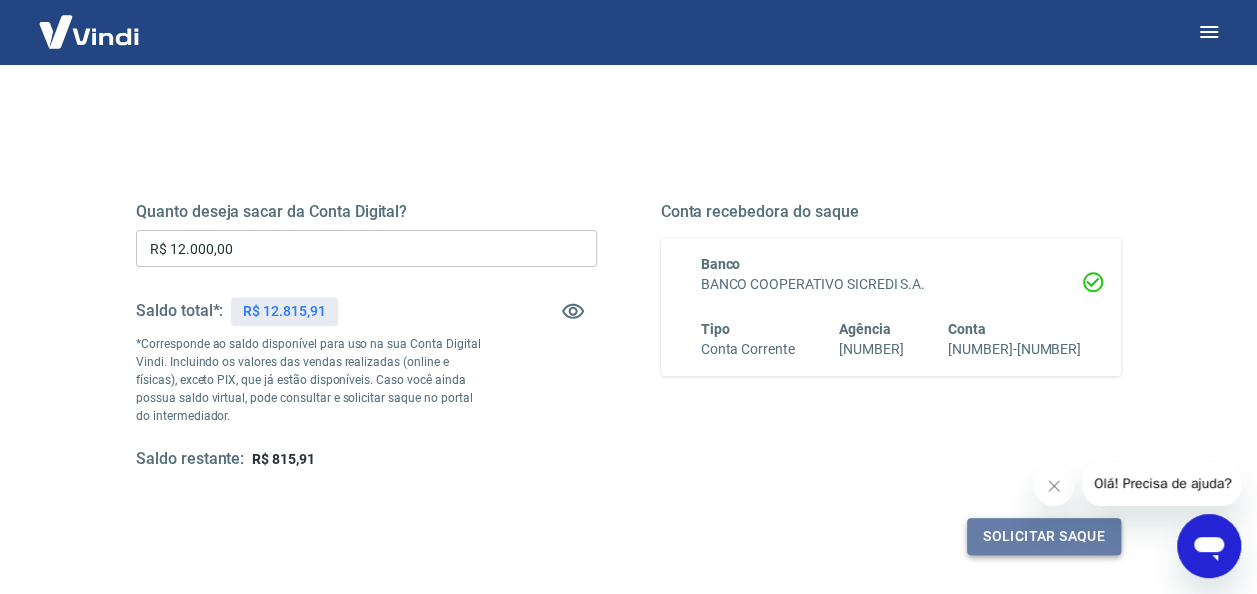 click on "Solicitar saque" at bounding box center (1044, 536) 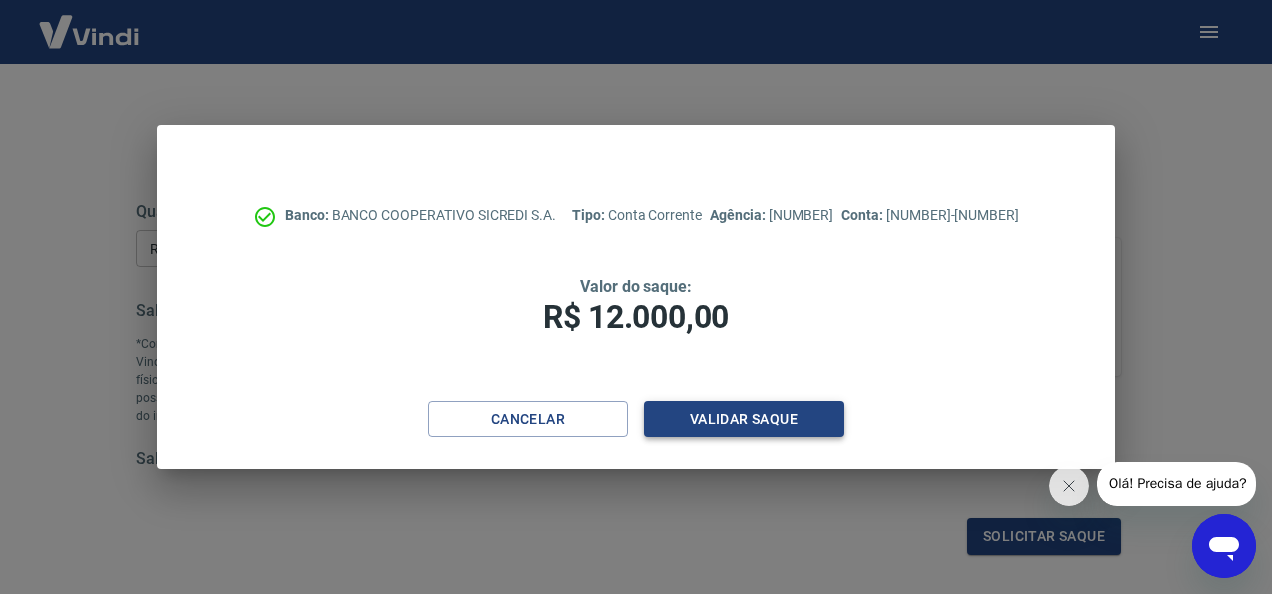 click on "Validar saque" at bounding box center (744, 419) 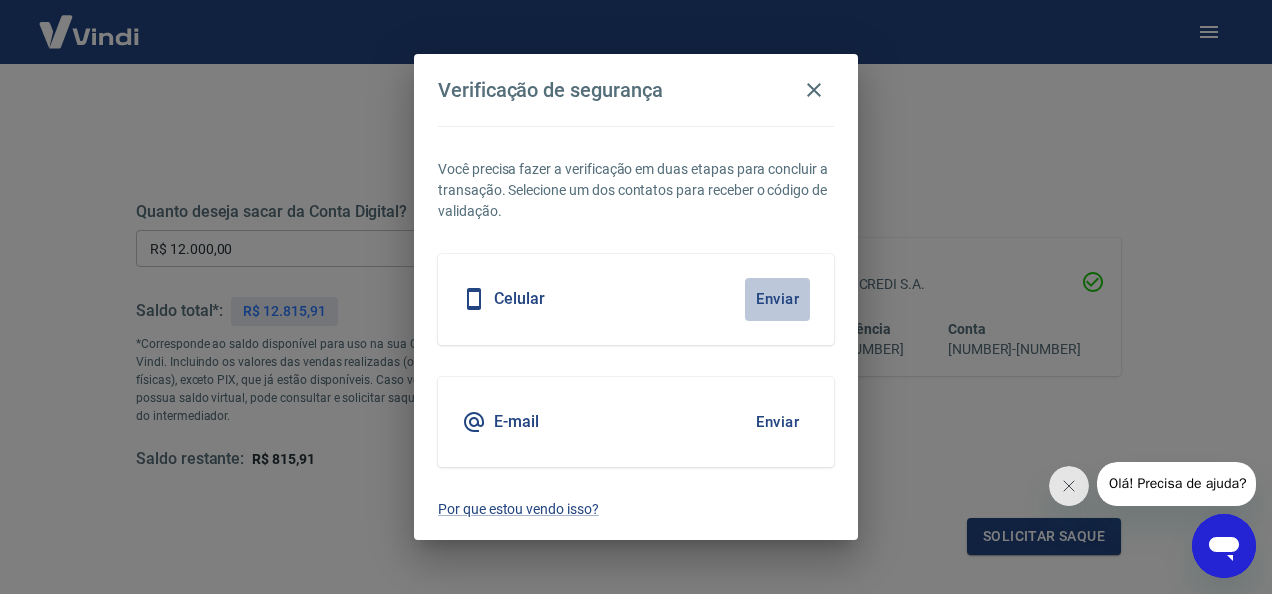 click on "Enviar" at bounding box center [777, 299] 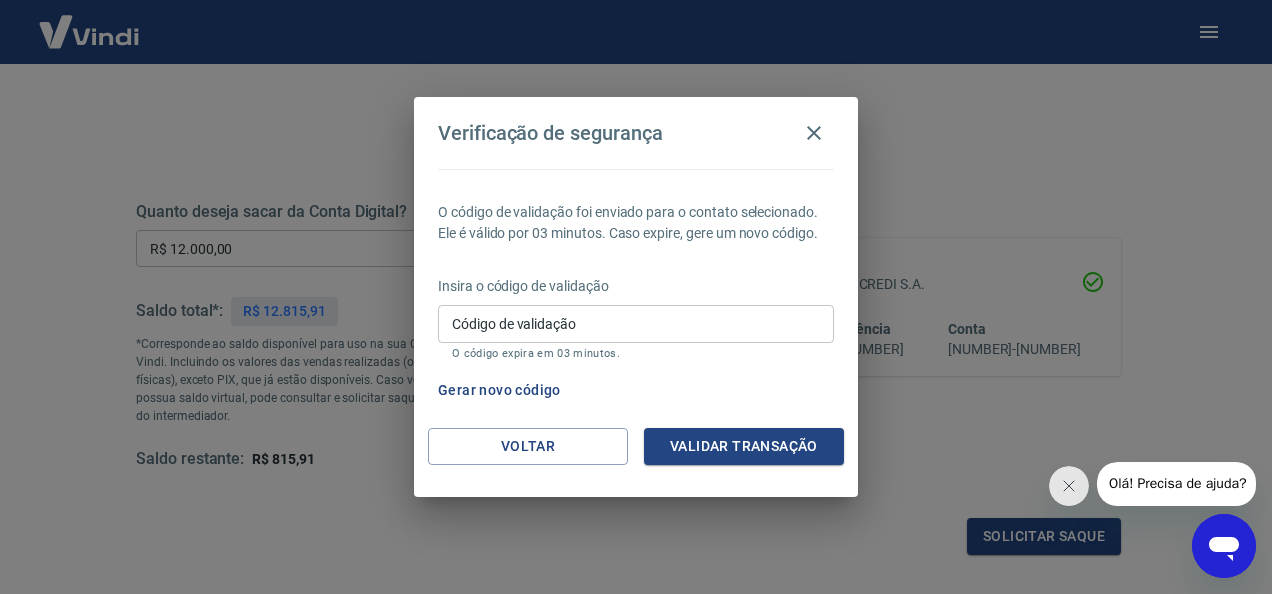 click on "Código de validação" at bounding box center (636, 323) 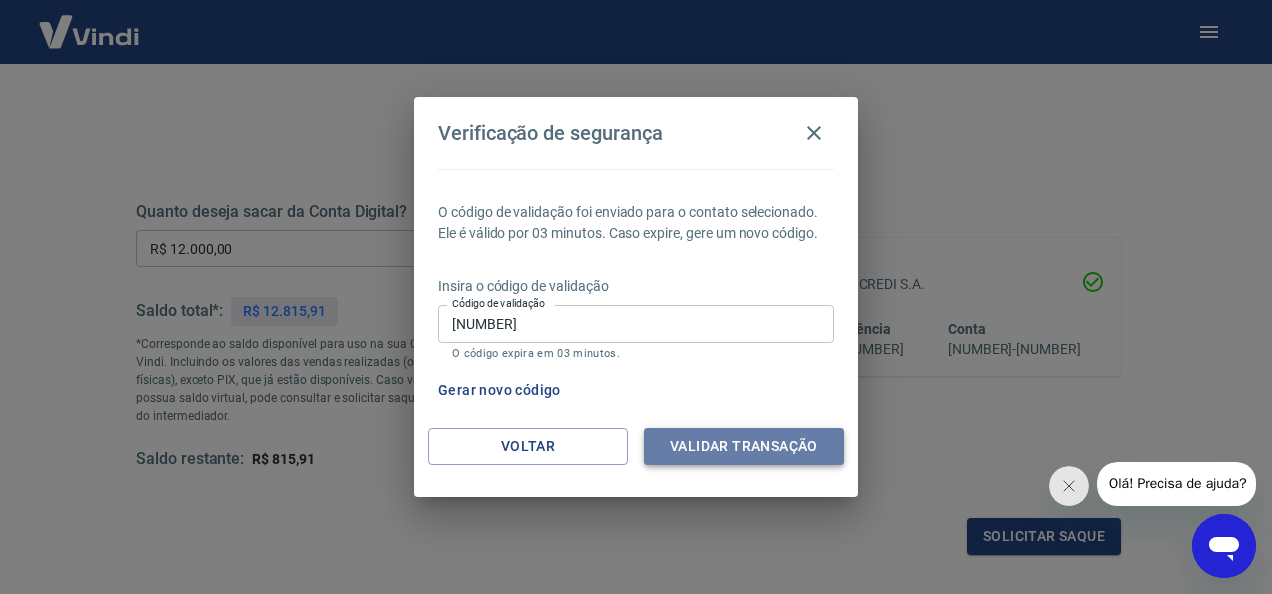 click on "Validar transação" at bounding box center [744, 446] 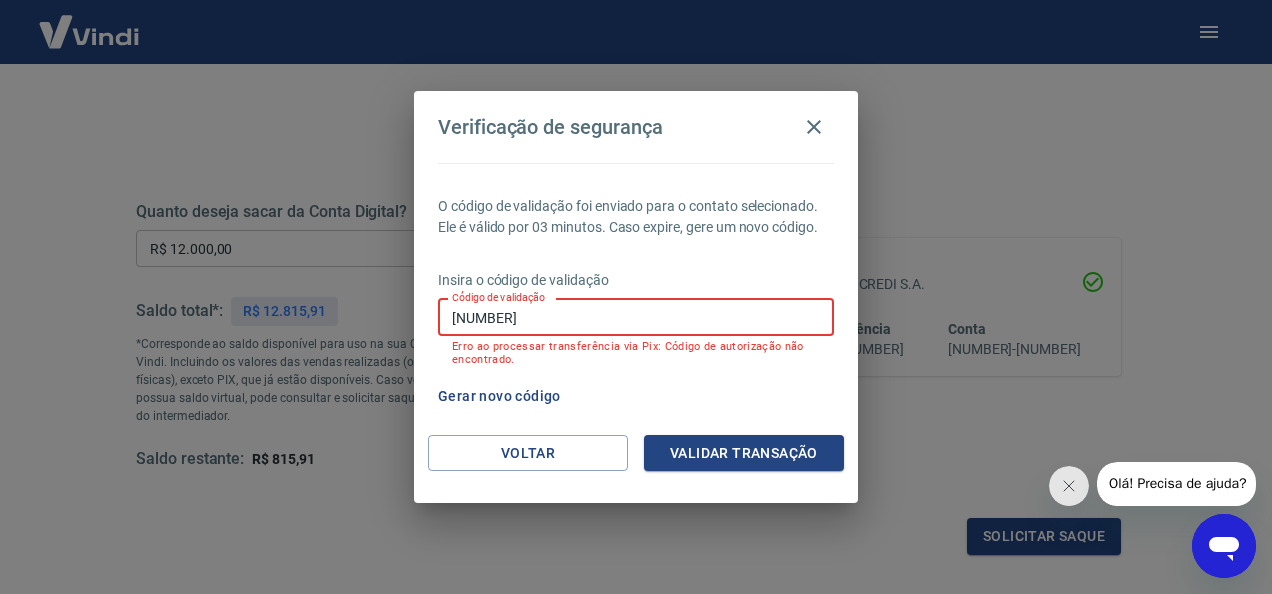 drag, startPoint x: 539, startPoint y: 326, endPoint x: 438, endPoint y: 319, distance: 101.24229 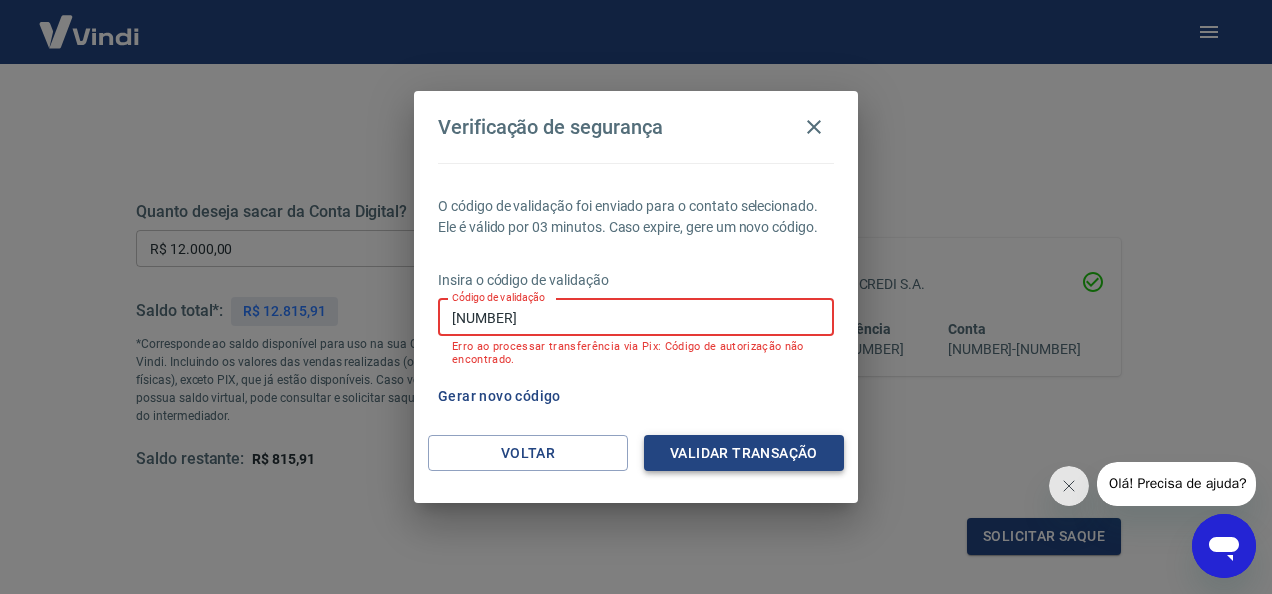 type on "247620" 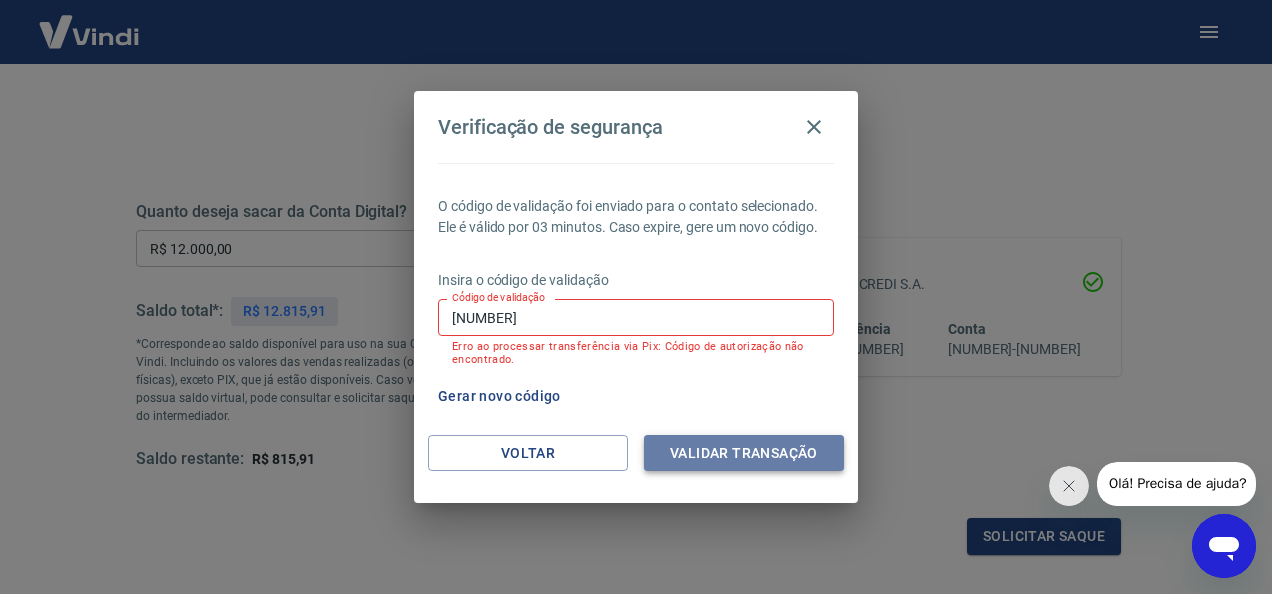 click on "Validar transação" at bounding box center (744, 453) 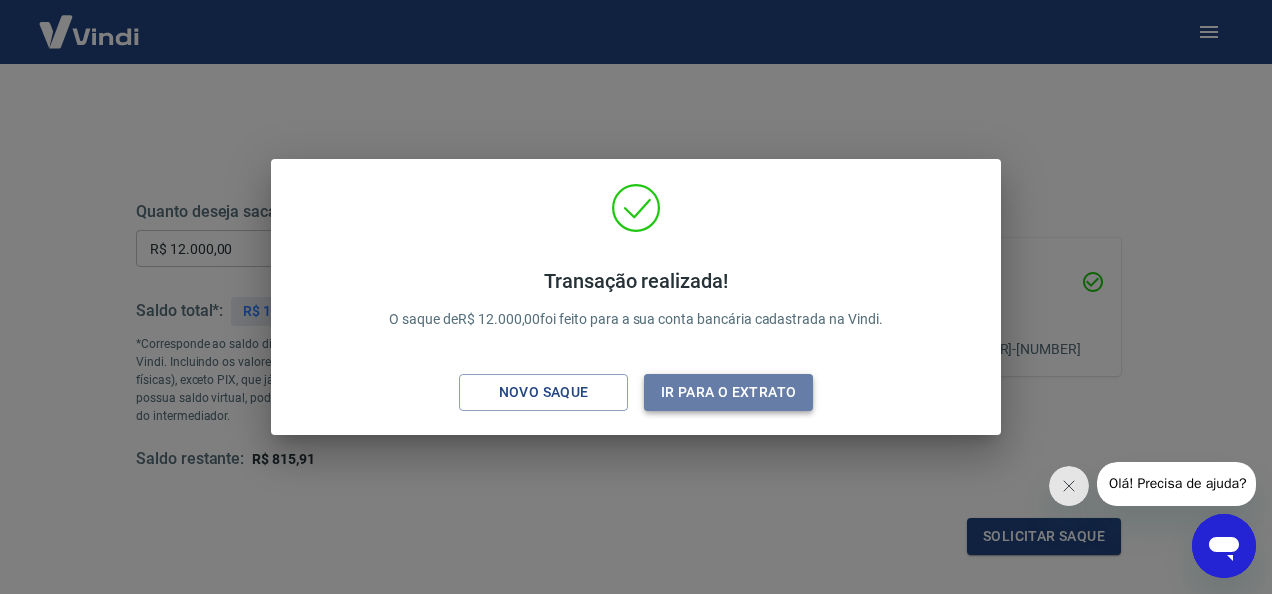 click on "Ir para o extrato" at bounding box center (728, 392) 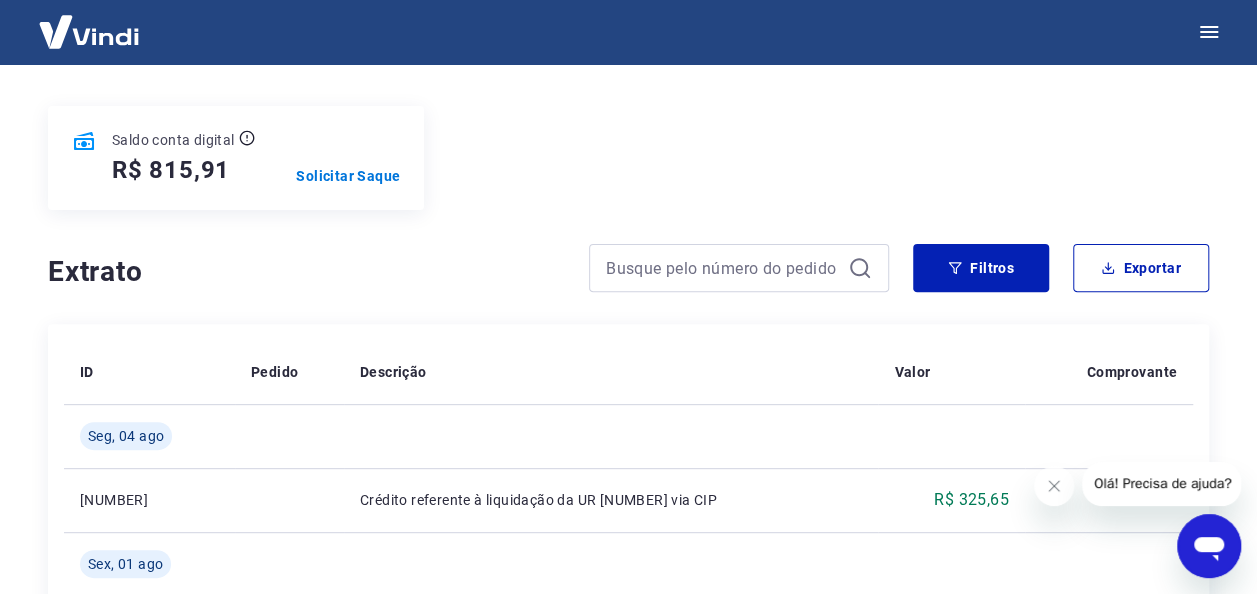 scroll, scrollTop: 100, scrollLeft: 0, axis: vertical 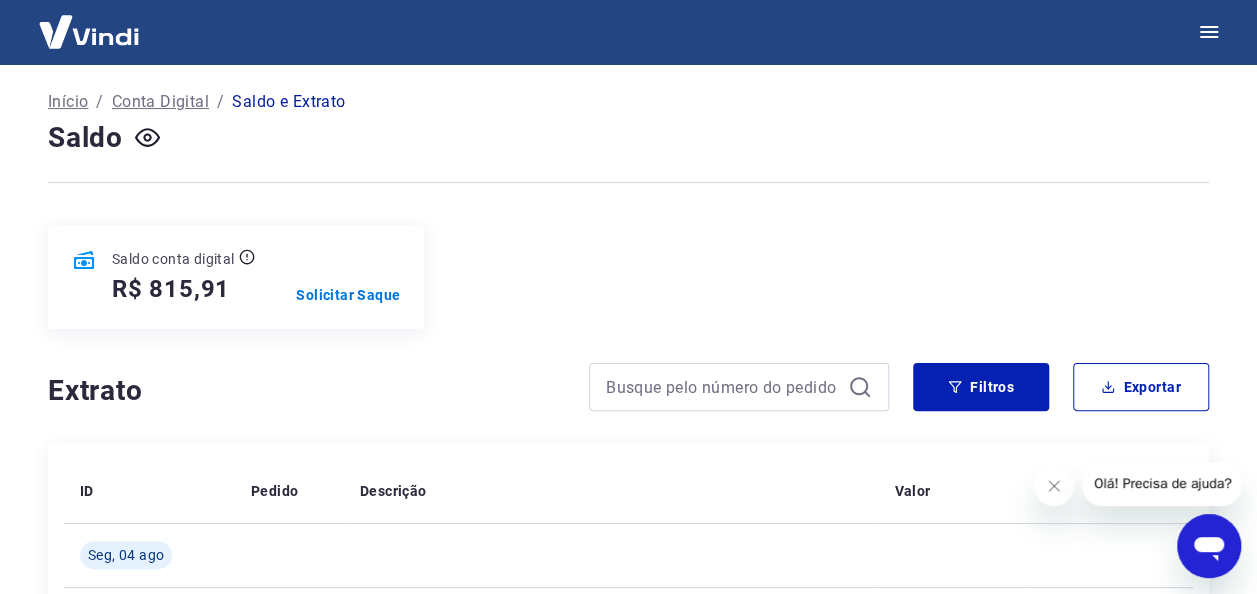click on "Conta Digital" at bounding box center (160, 102) 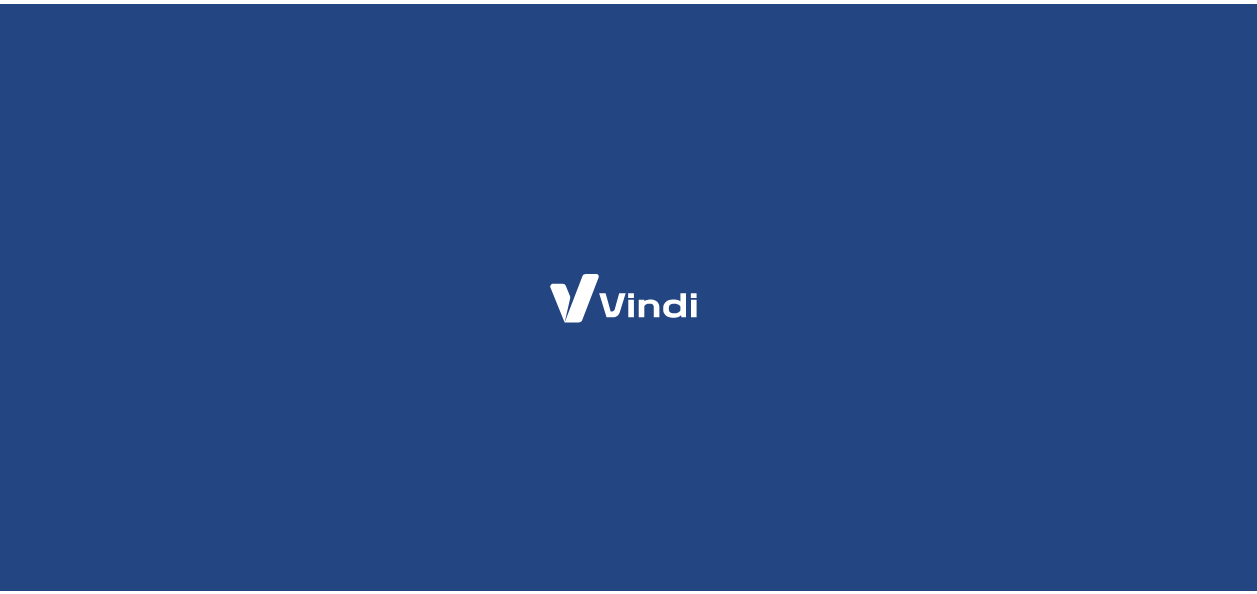 scroll, scrollTop: 0, scrollLeft: 0, axis: both 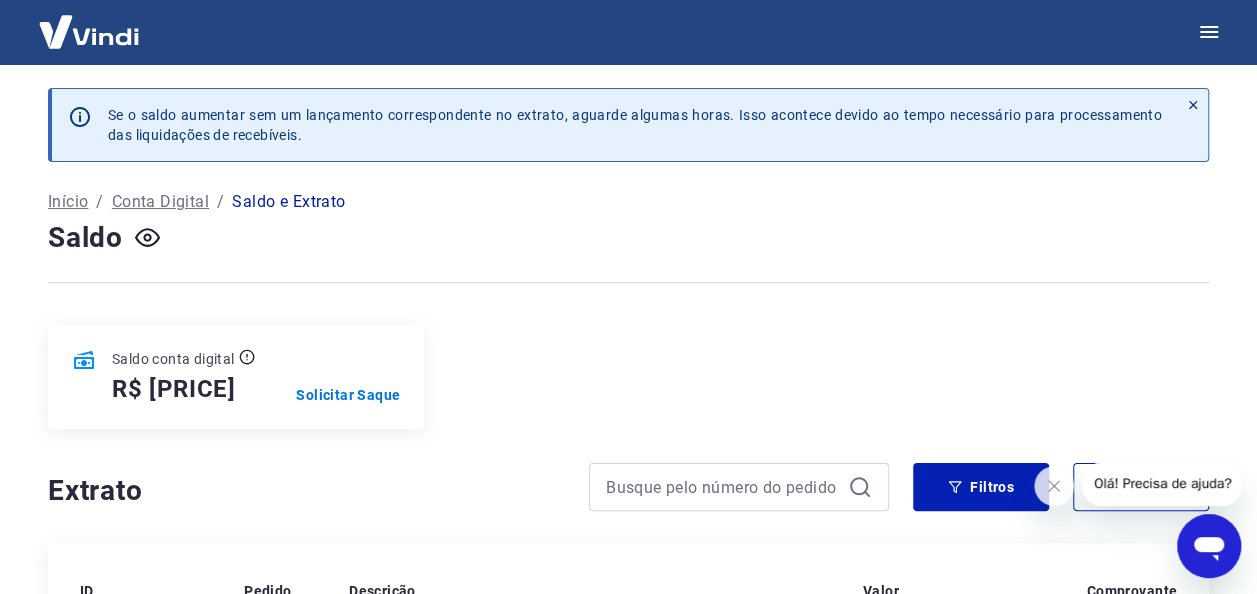 click on "Início" at bounding box center (68, 202) 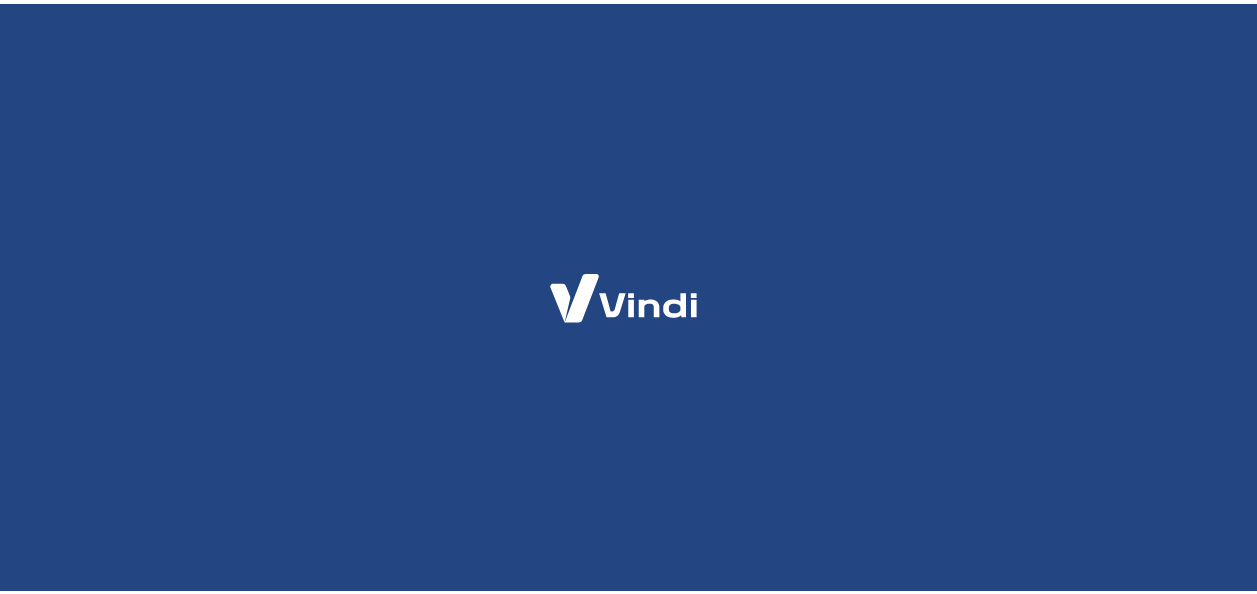 scroll, scrollTop: 0, scrollLeft: 0, axis: both 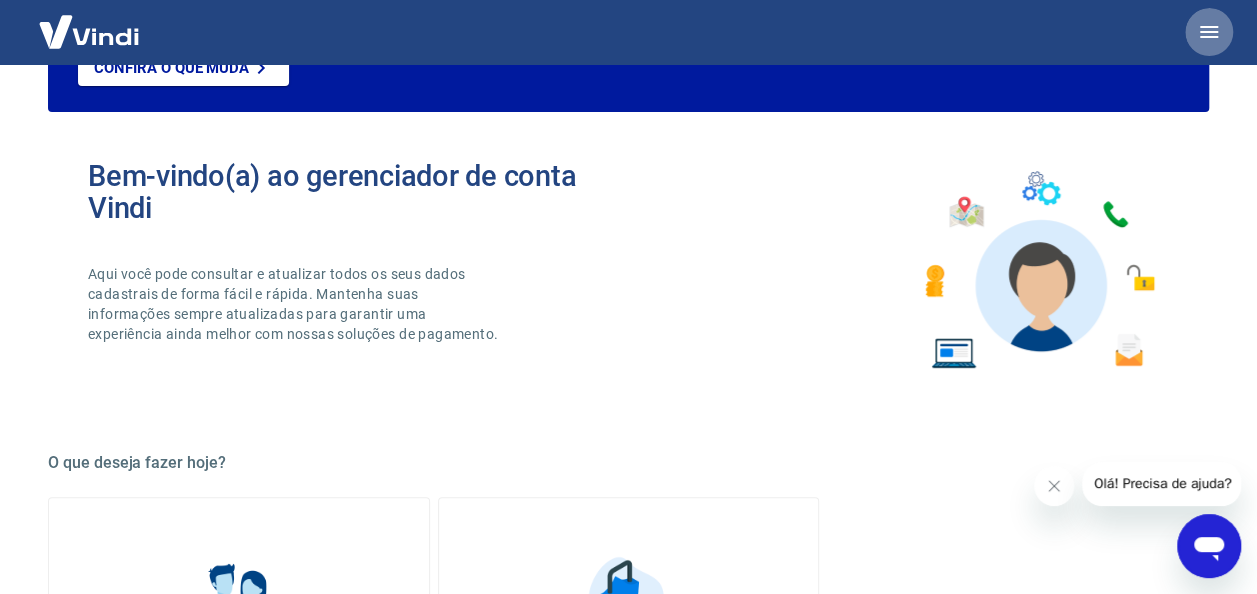 click 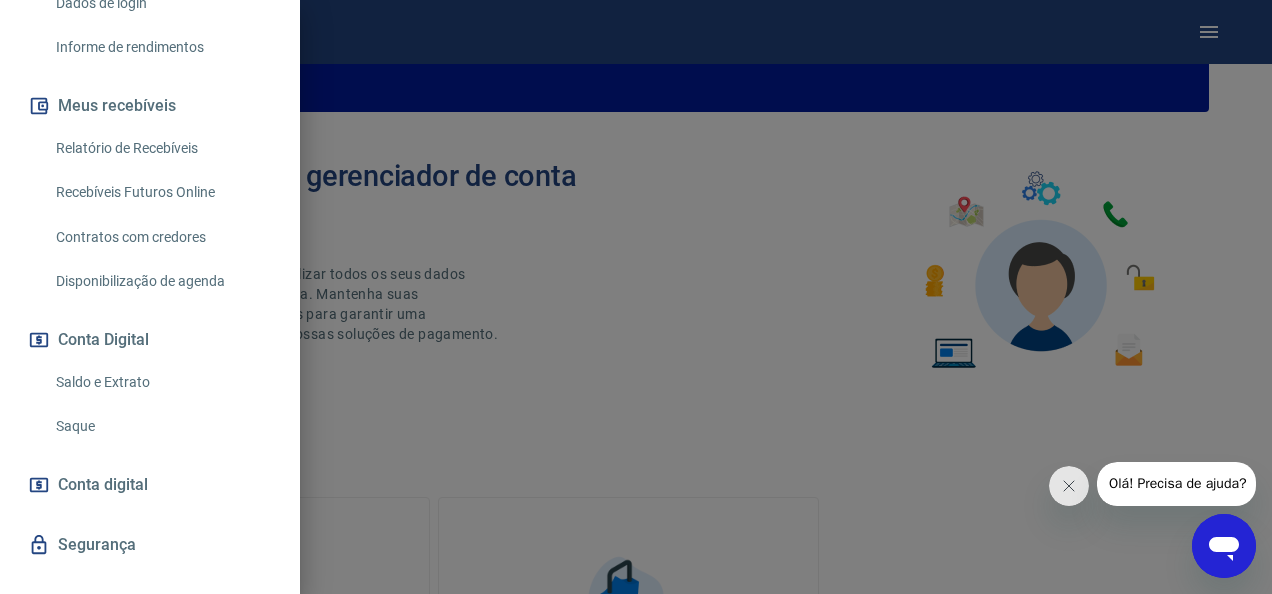 scroll, scrollTop: 592, scrollLeft: 0, axis: vertical 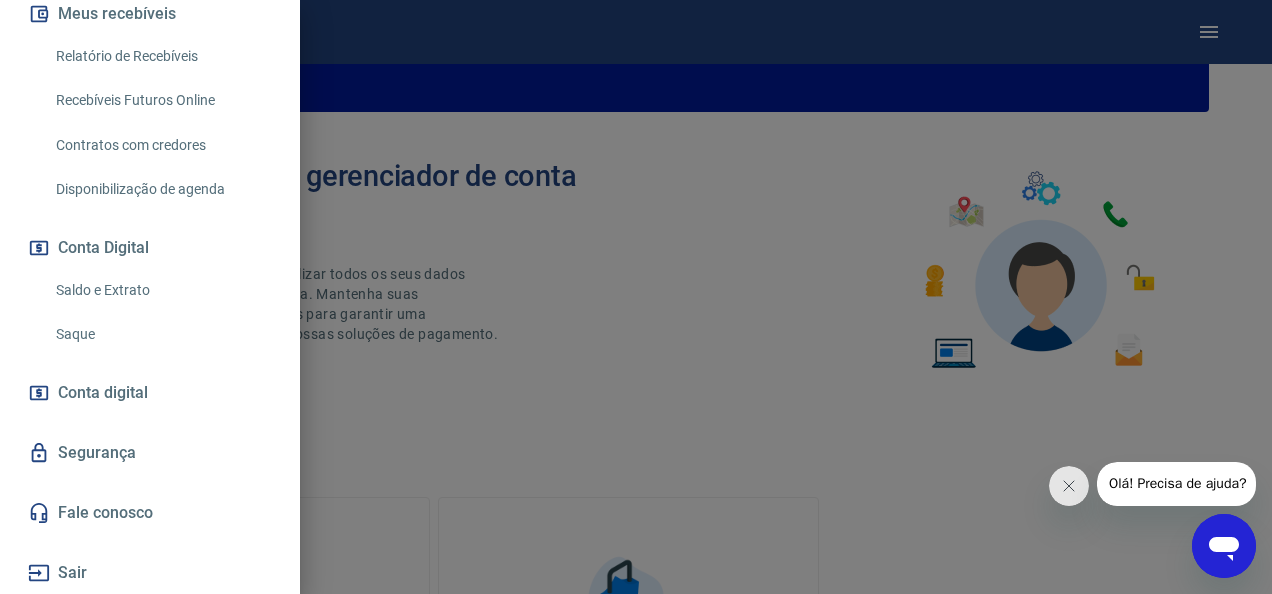 click on "Sair" at bounding box center (150, 573) 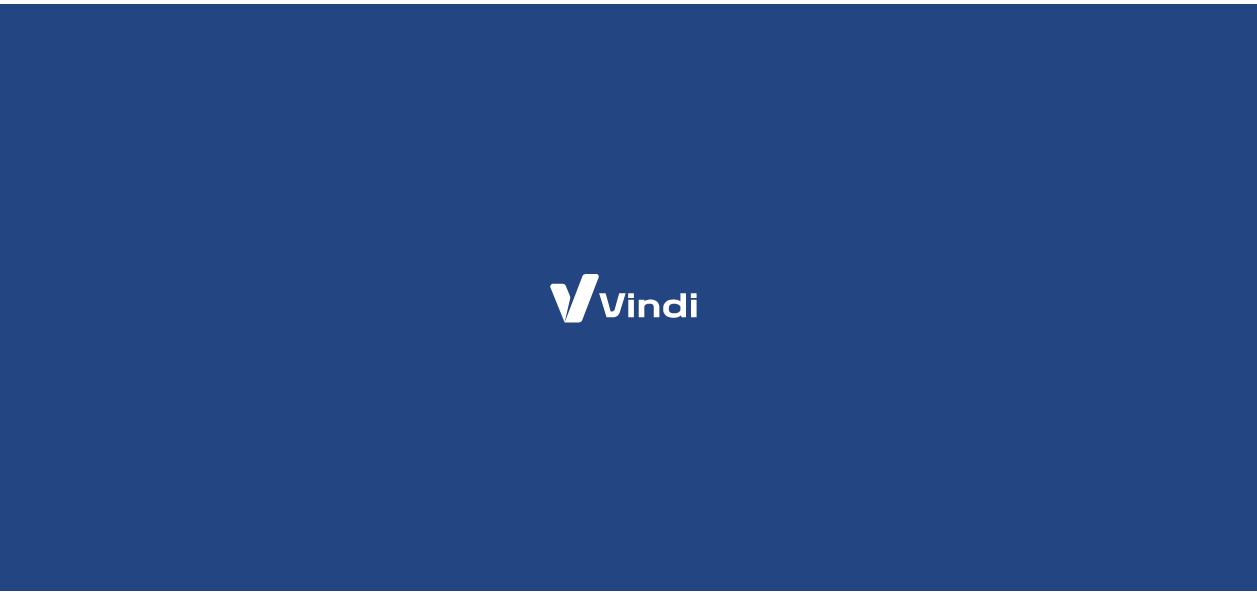 scroll, scrollTop: 0, scrollLeft: 0, axis: both 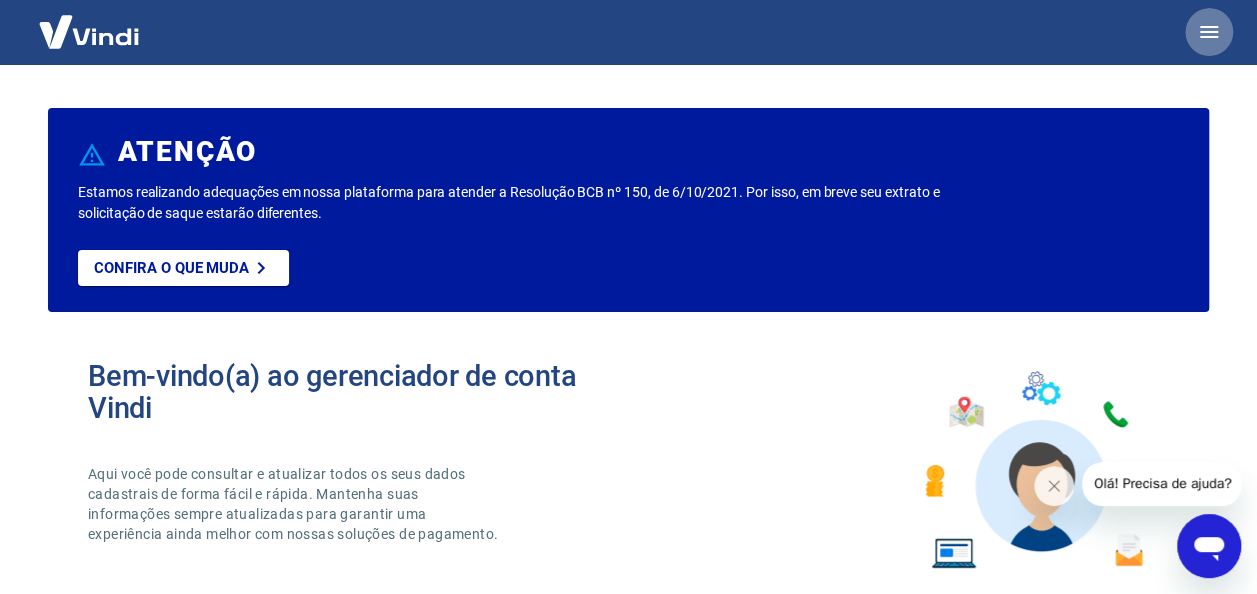 click 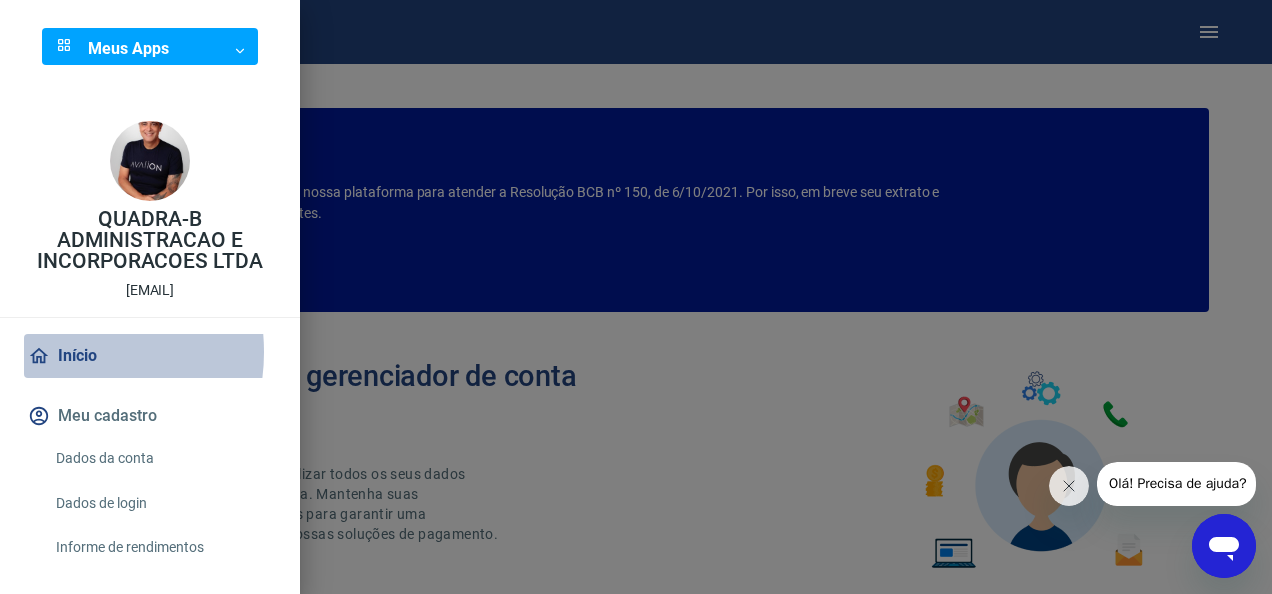 click on "Início" at bounding box center [150, 356] 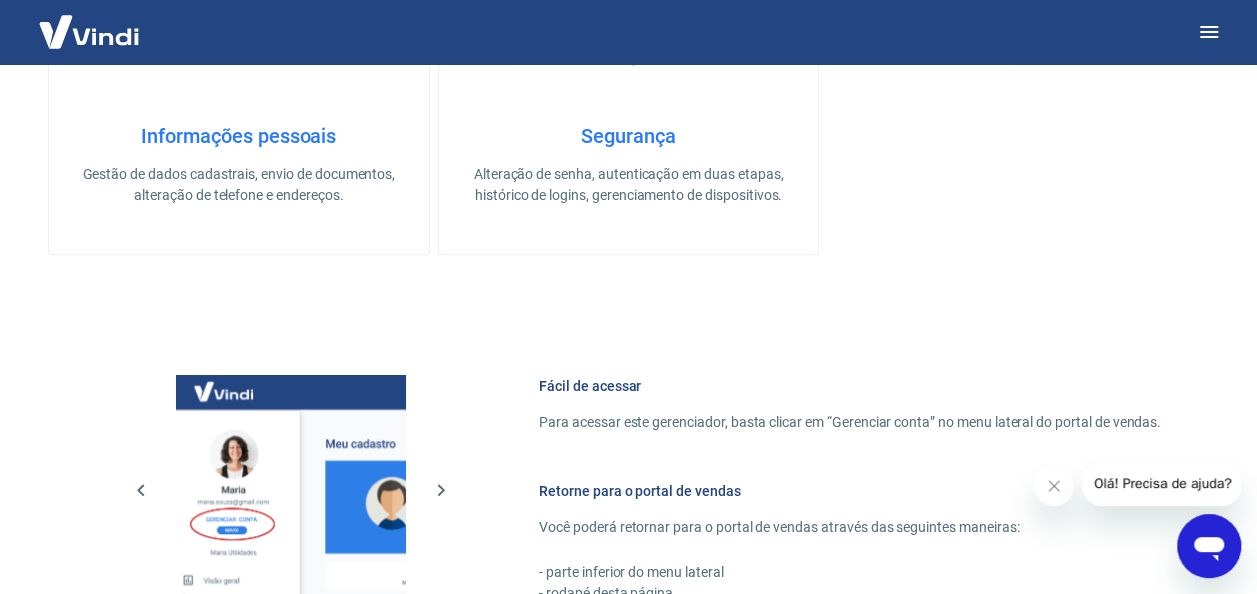 scroll, scrollTop: 1170, scrollLeft: 0, axis: vertical 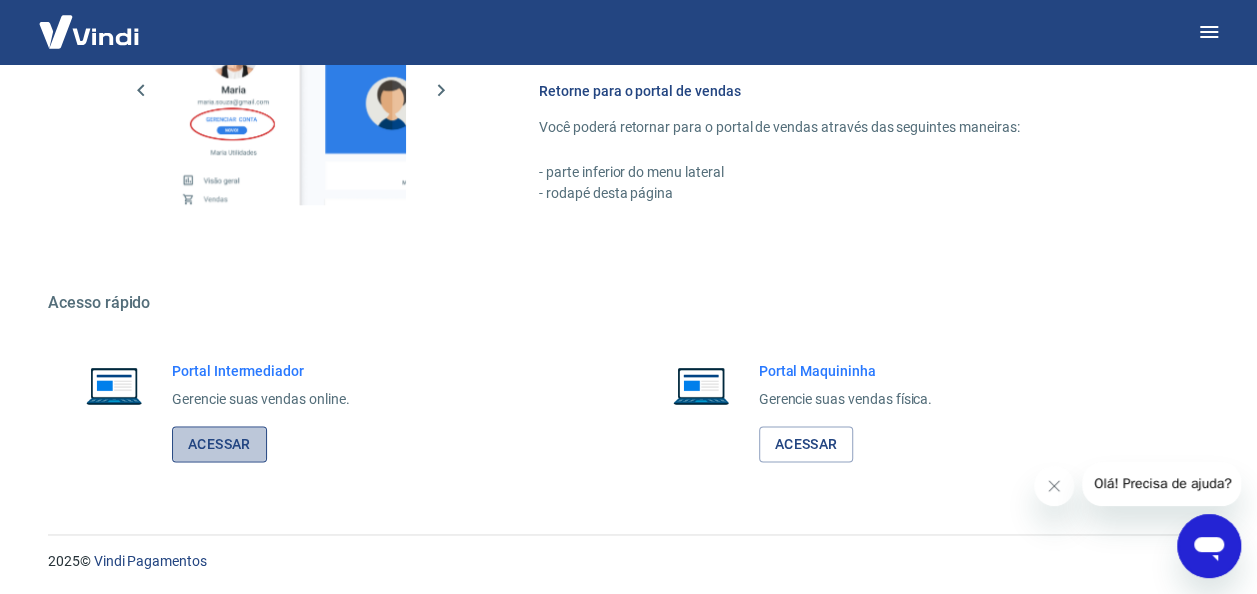 click on "Acessar" at bounding box center (219, 444) 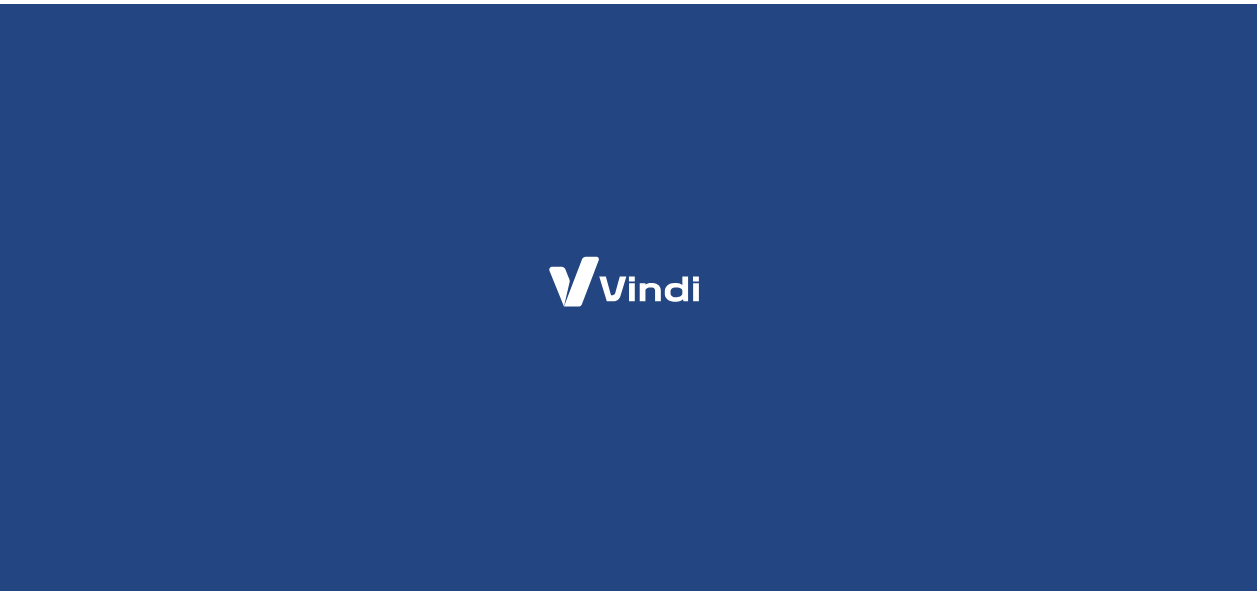 scroll, scrollTop: 0, scrollLeft: 0, axis: both 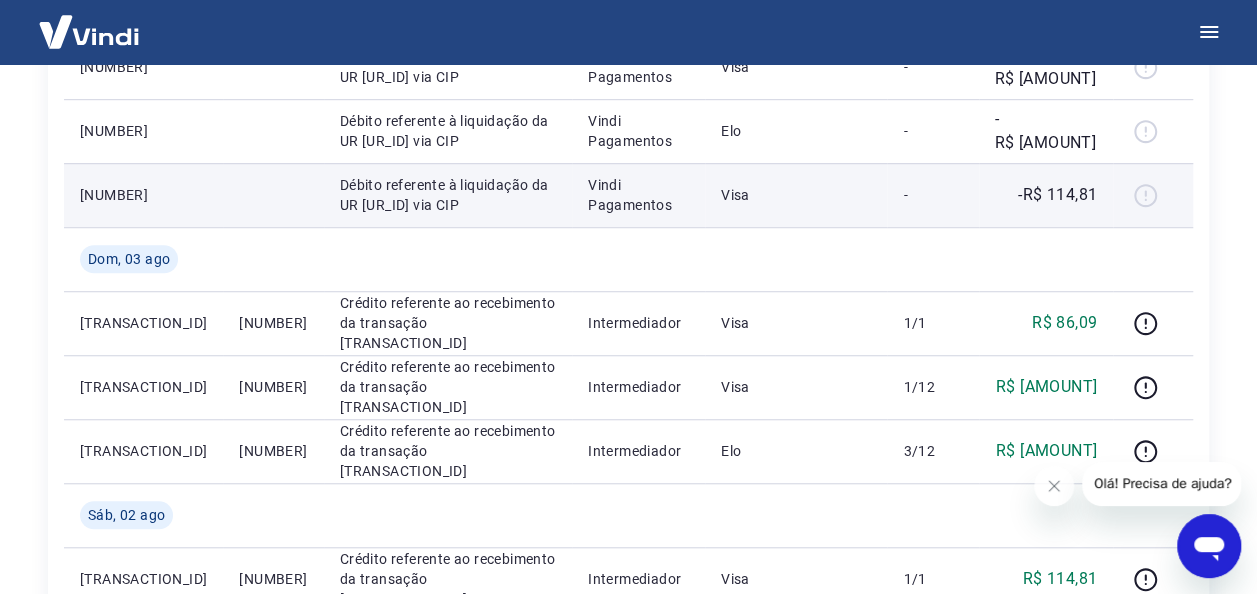 click at bounding box center (1153, 195) 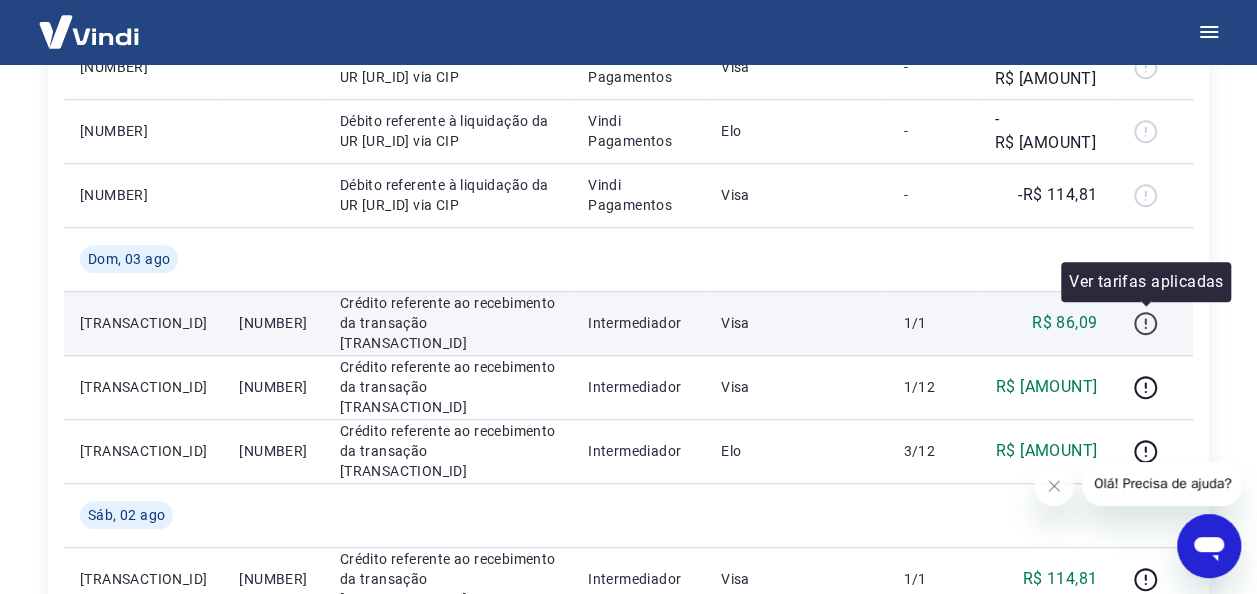 click 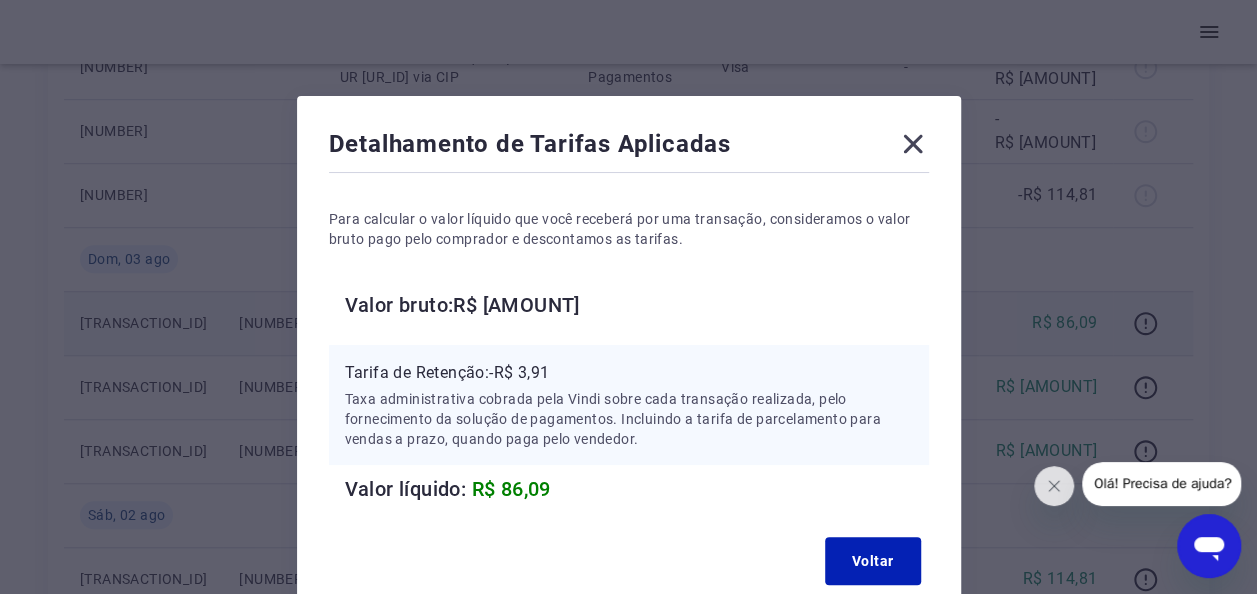 click 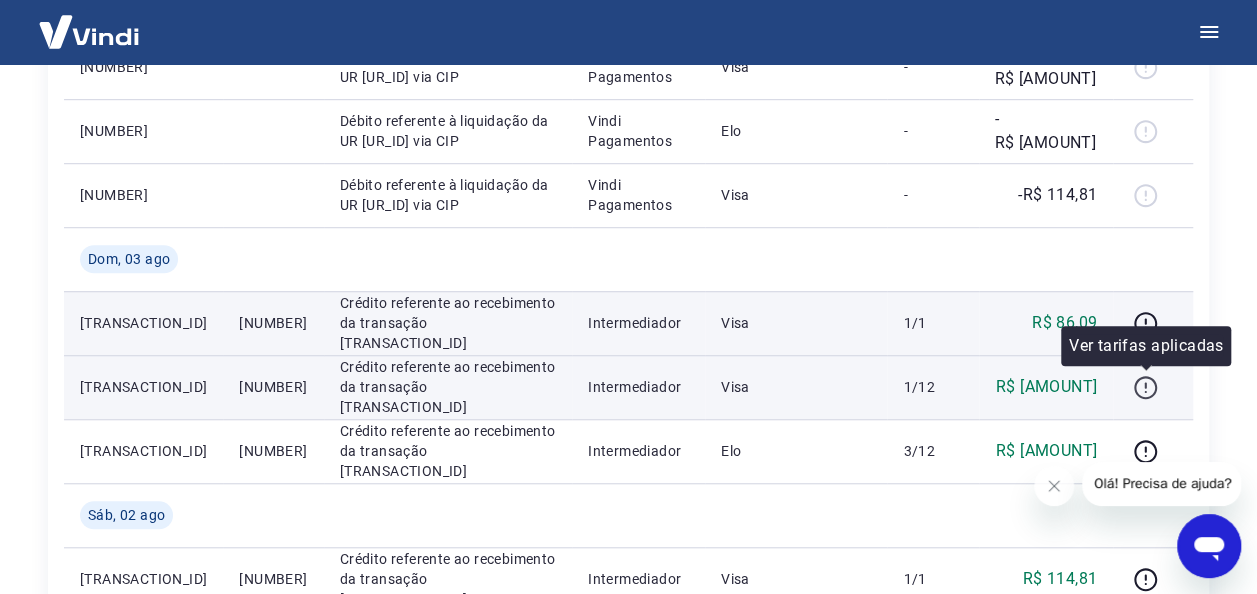 click 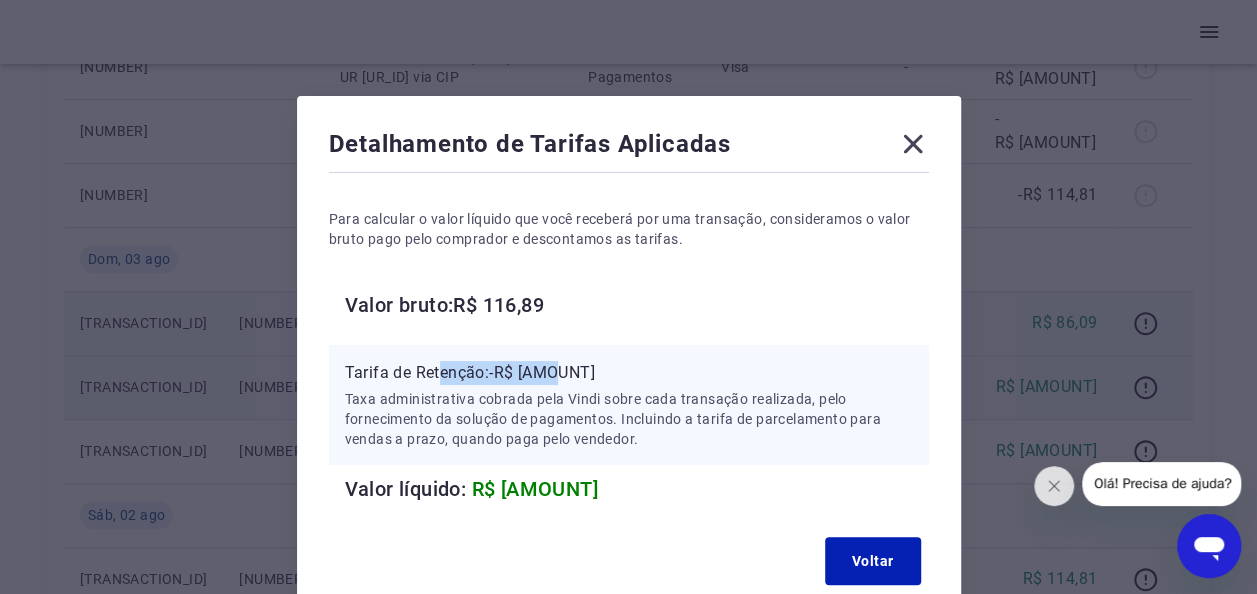drag, startPoint x: 438, startPoint y: 370, endPoint x: 598, endPoint y: 370, distance: 160 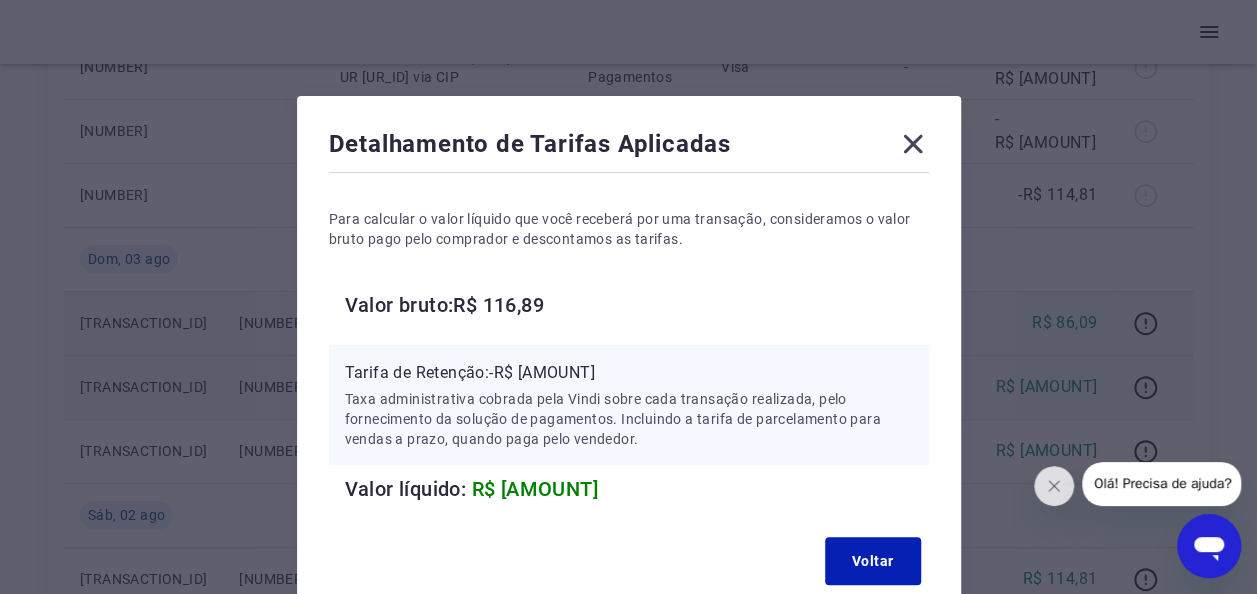 click 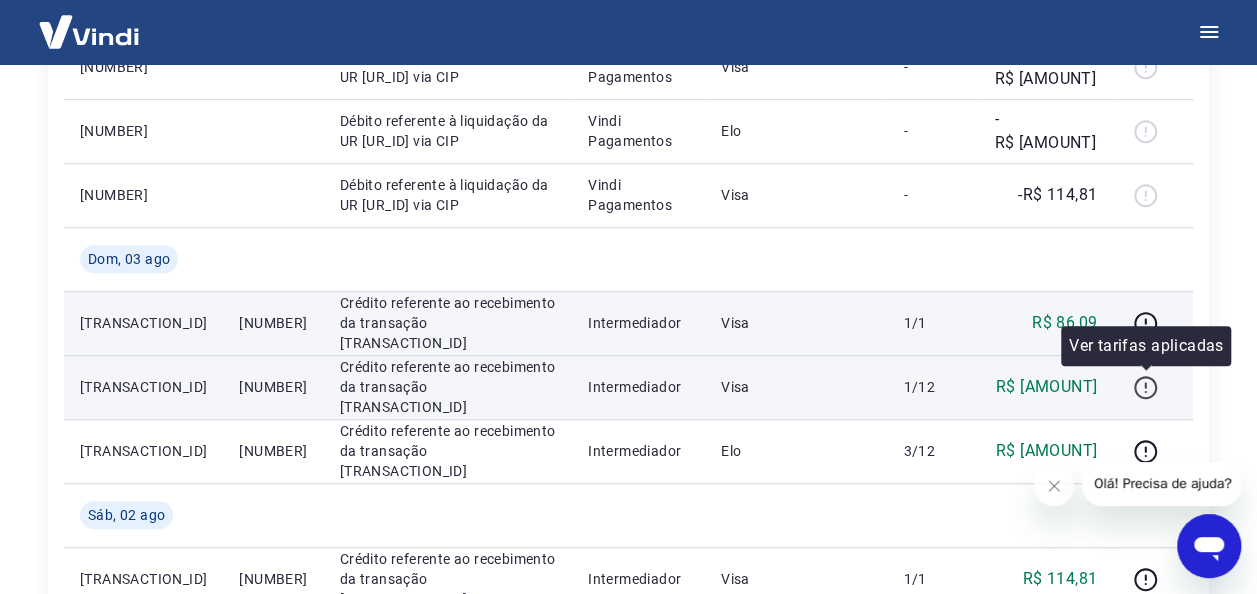 click 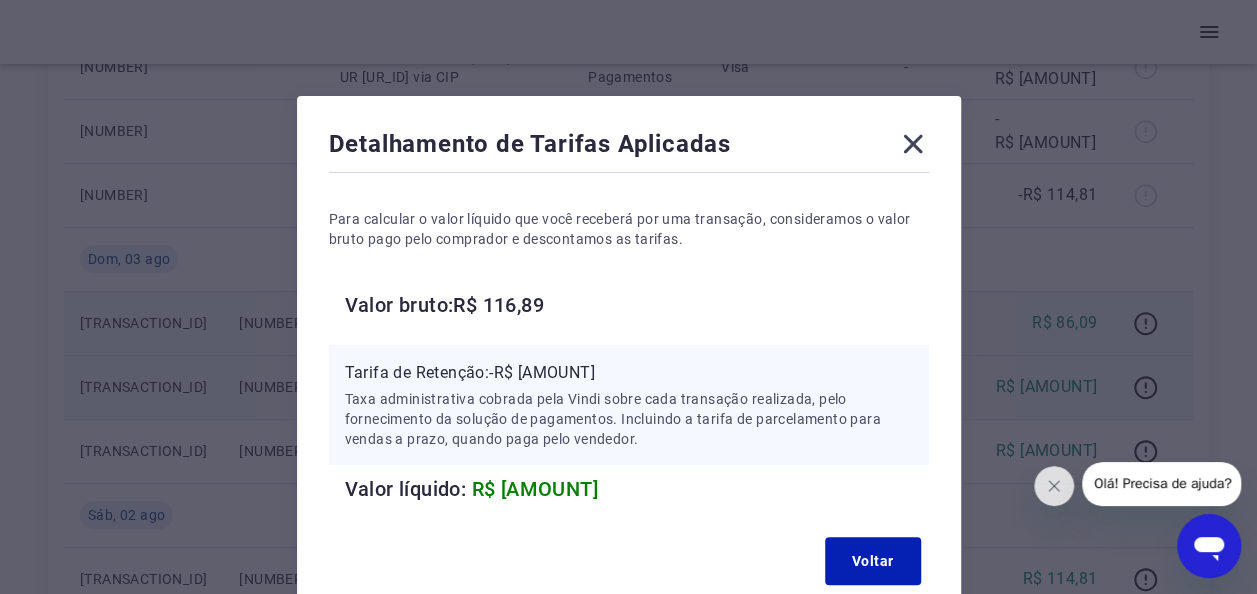 click 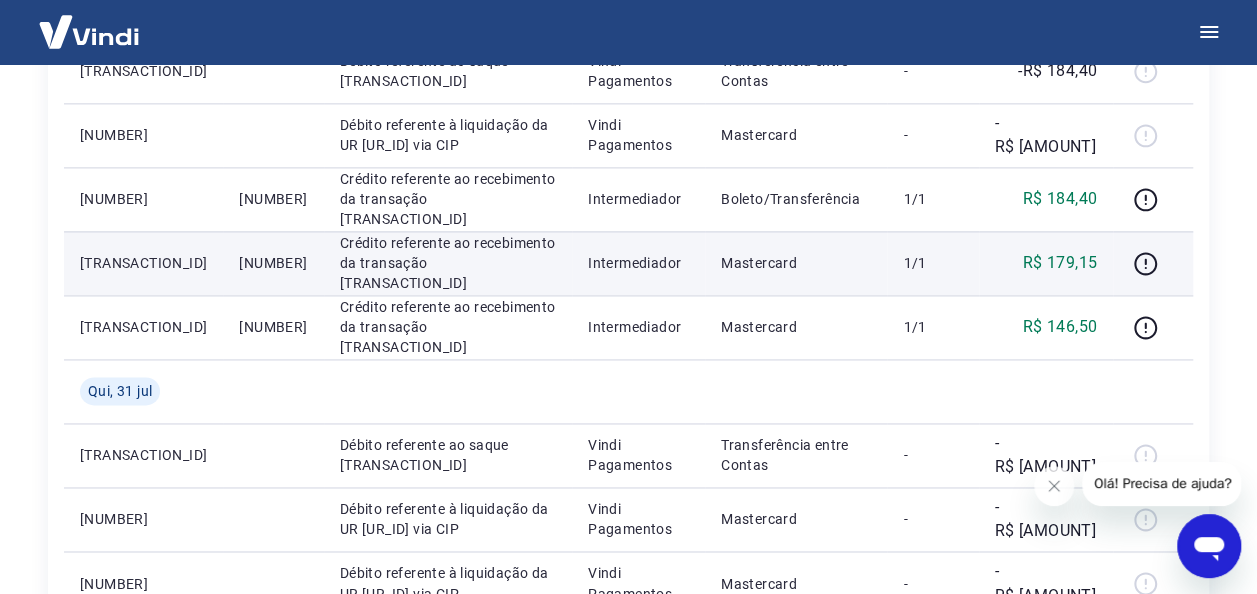 scroll, scrollTop: 1200, scrollLeft: 0, axis: vertical 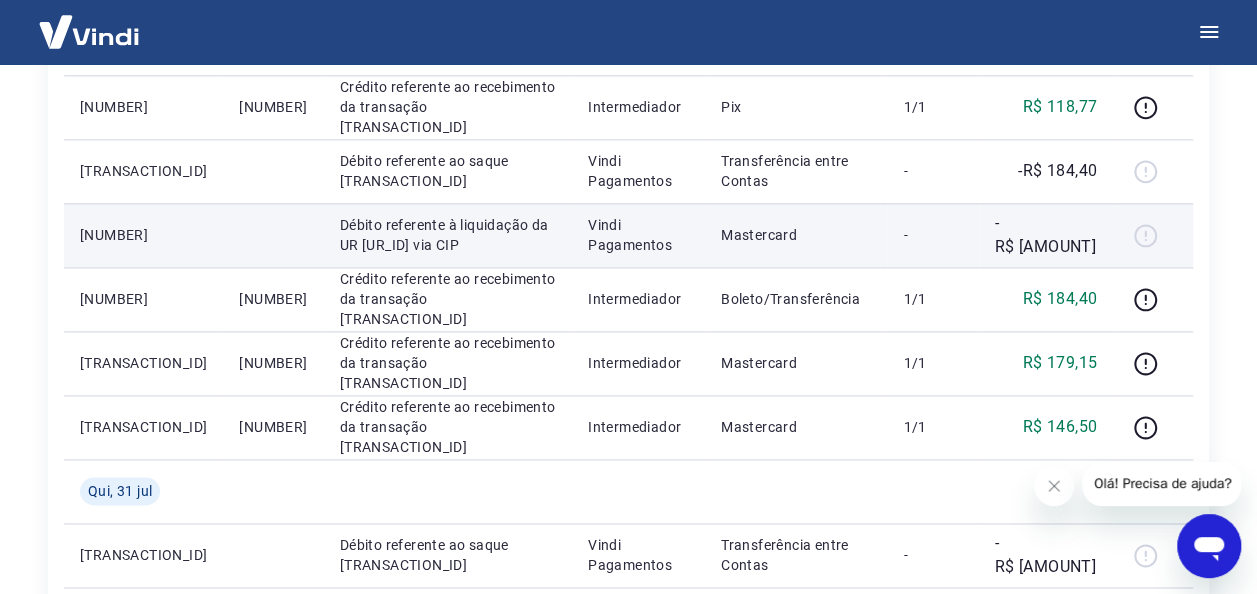 click at bounding box center [1153, 235] 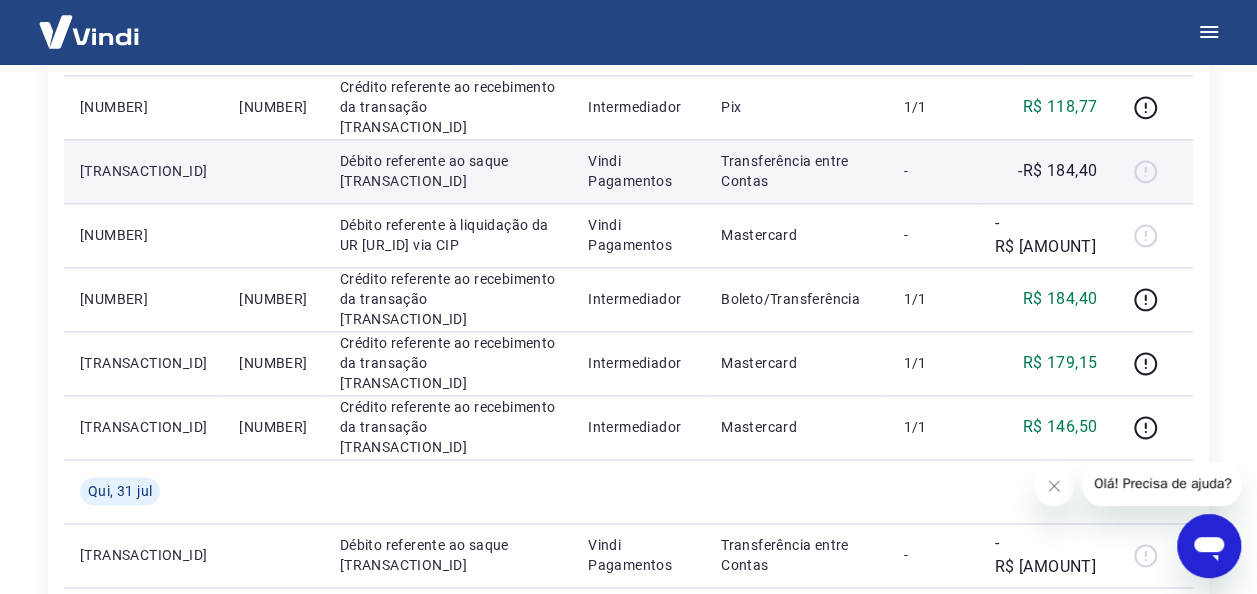 click at bounding box center (1153, 171) 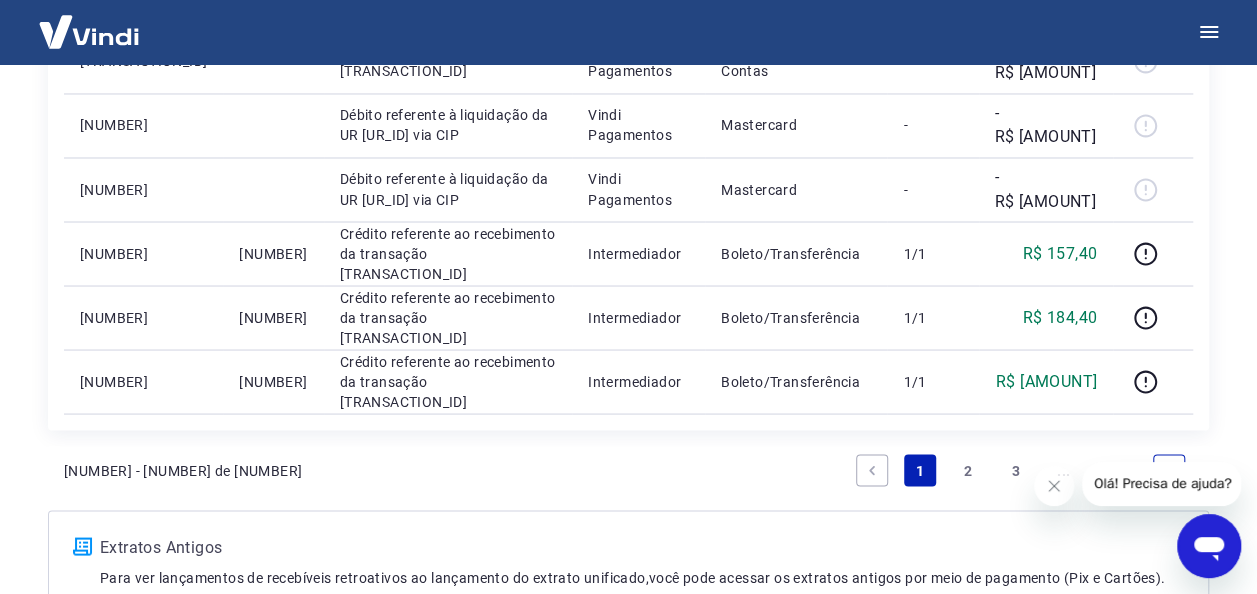 scroll, scrollTop: 1800, scrollLeft: 0, axis: vertical 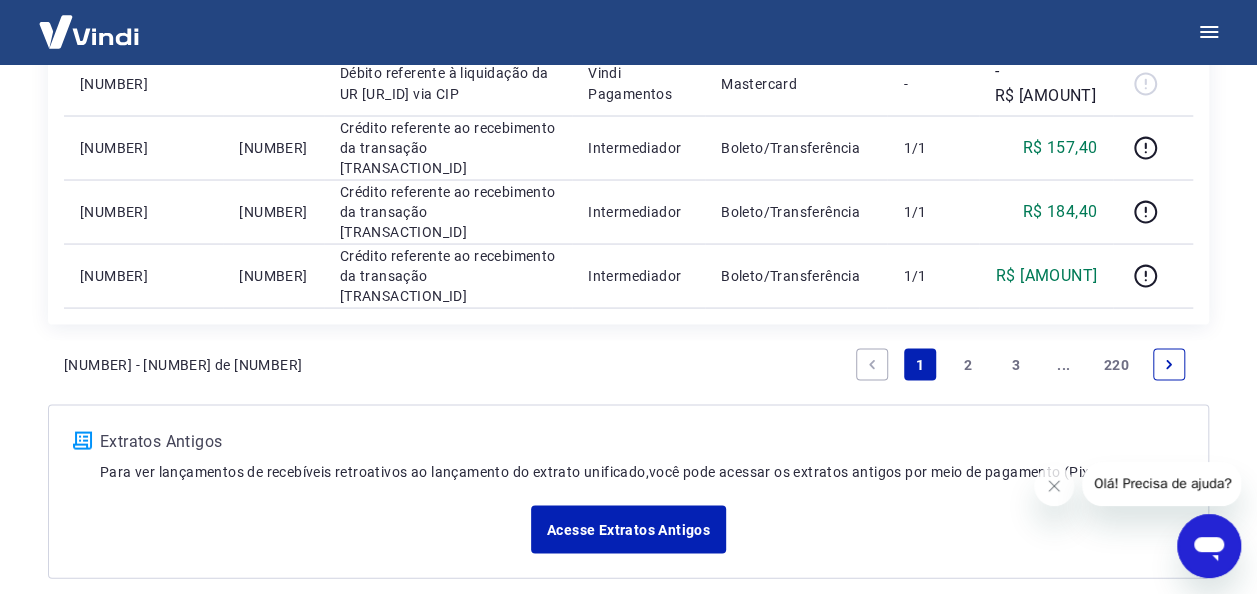 click on "2" at bounding box center (968, 364) 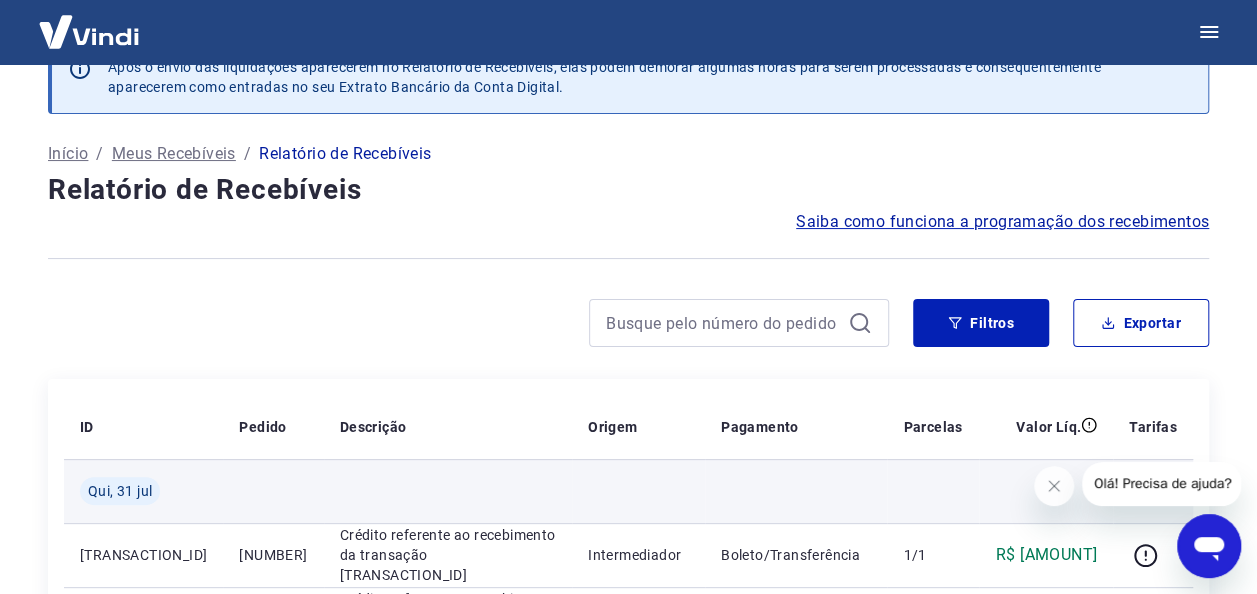 scroll, scrollTop: 339, scrollLeft: 0, axis: vertical 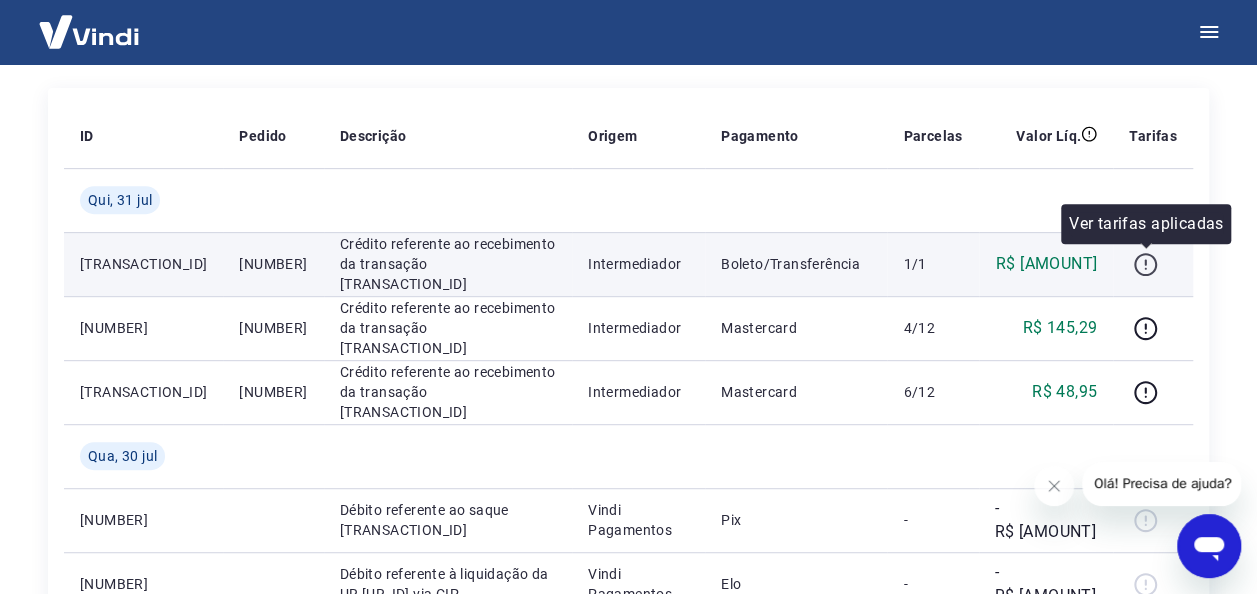 click 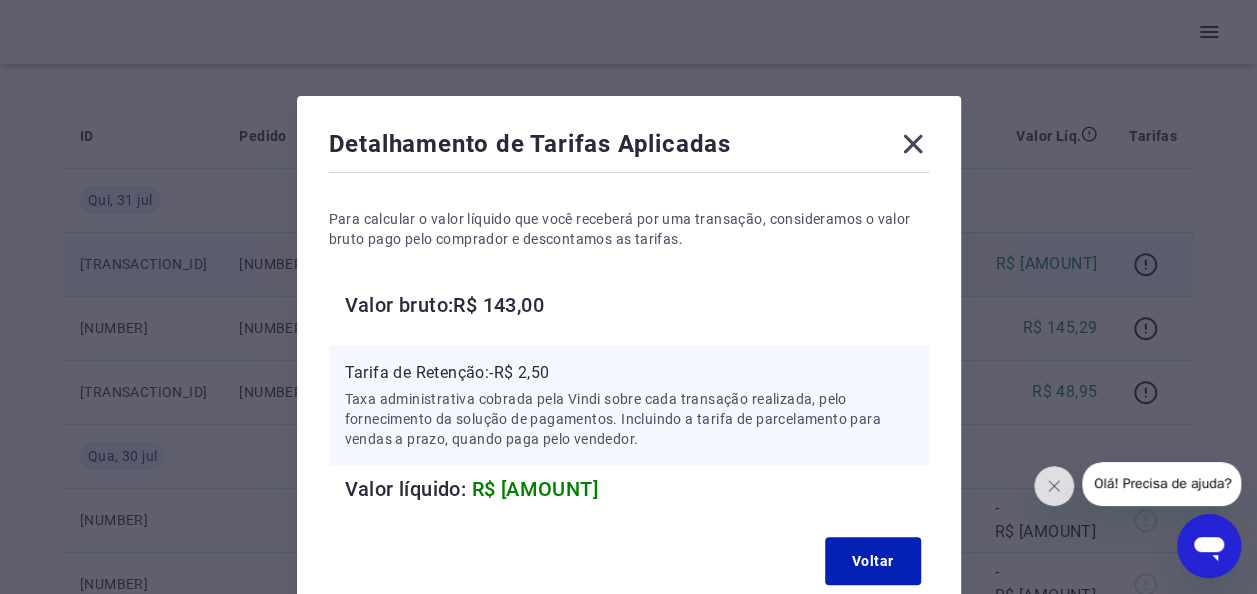click 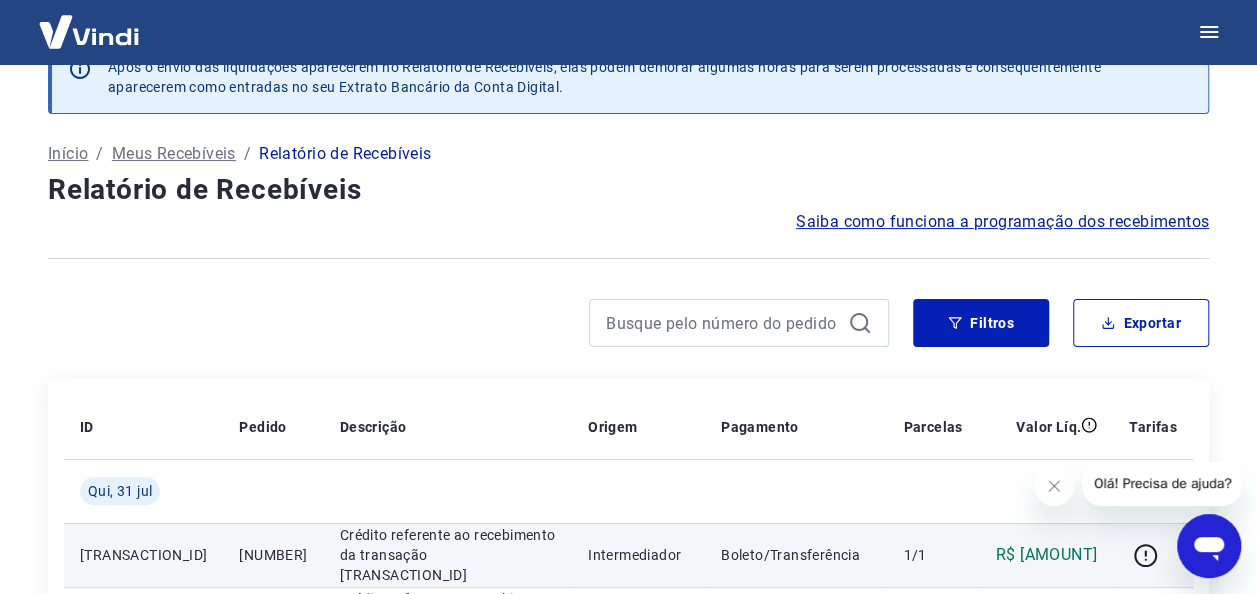 scroll, scrollTop: 0, scrollLeft: 0, axis: both 